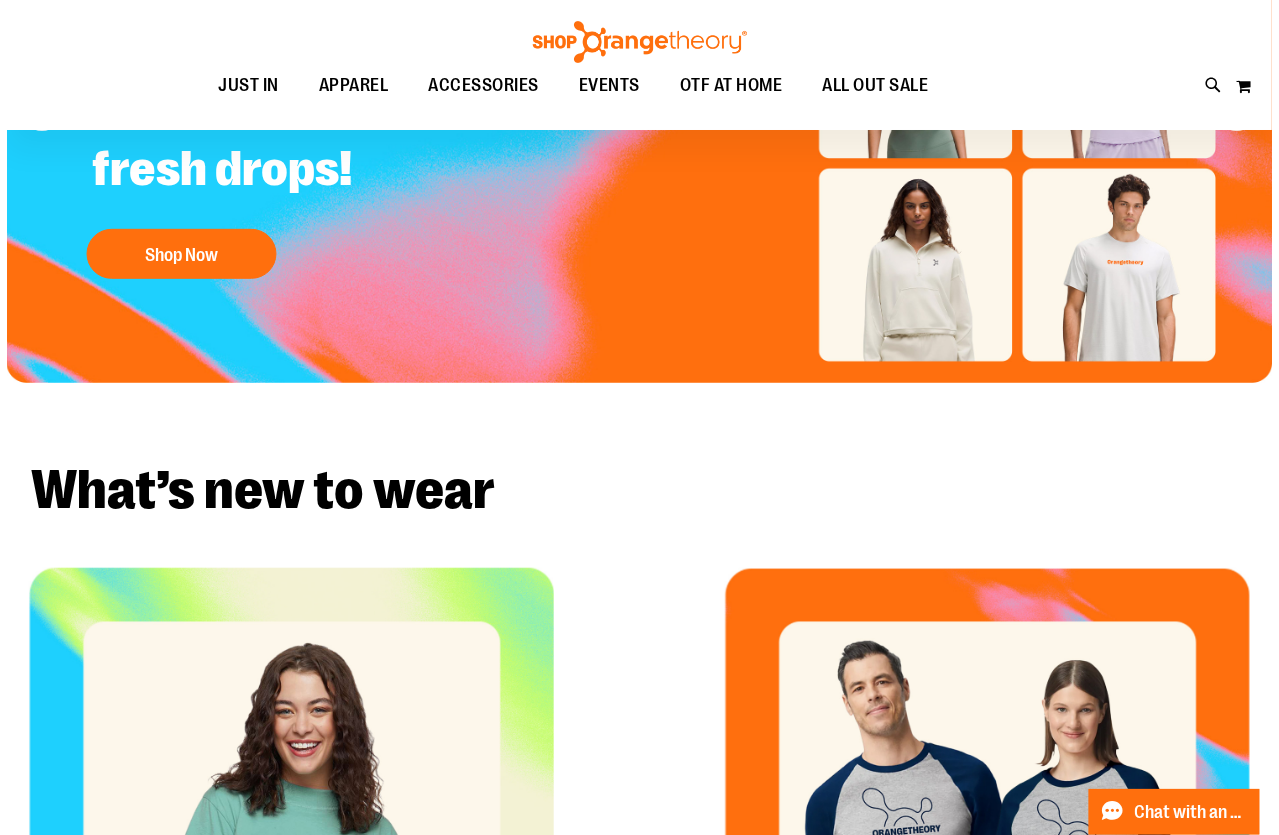 scroll, scrollTop: 0, scrollLeft: 0, axis: both 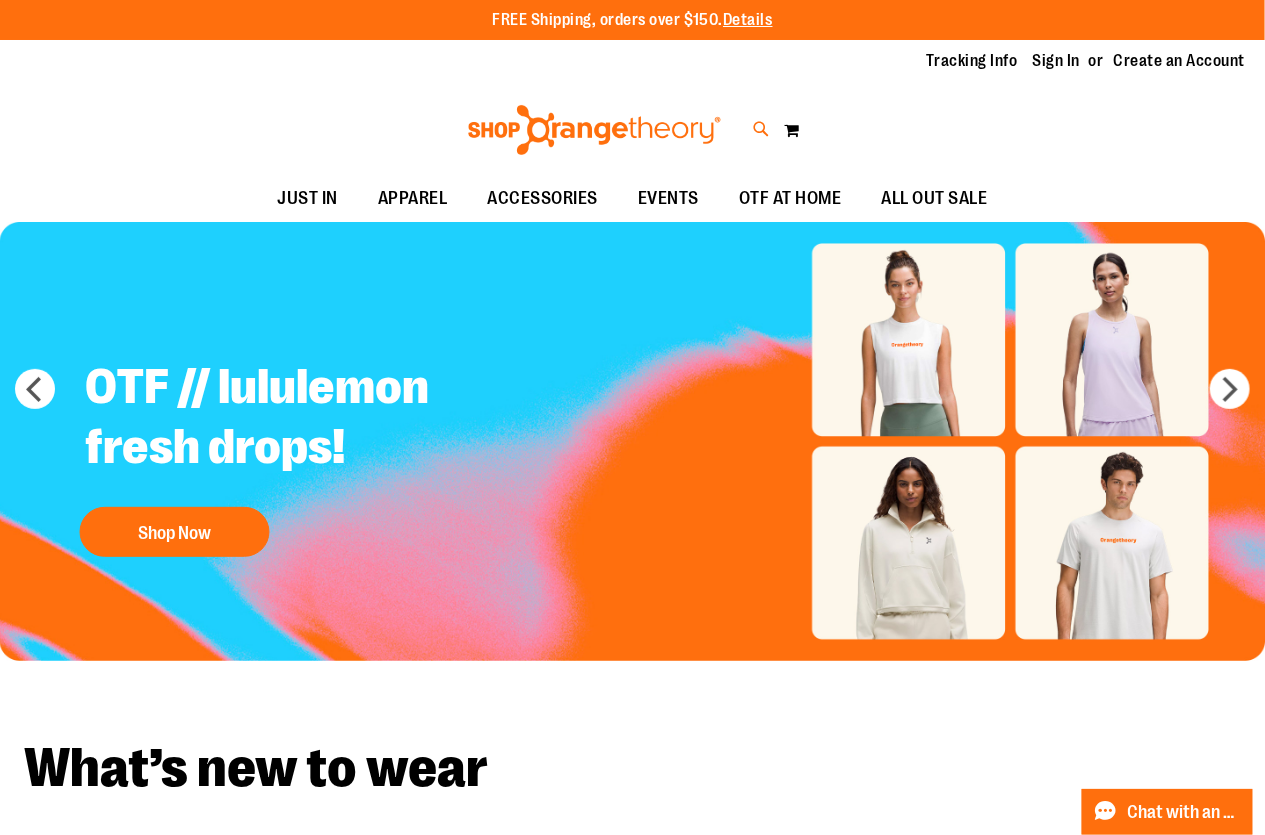 type on "**********" 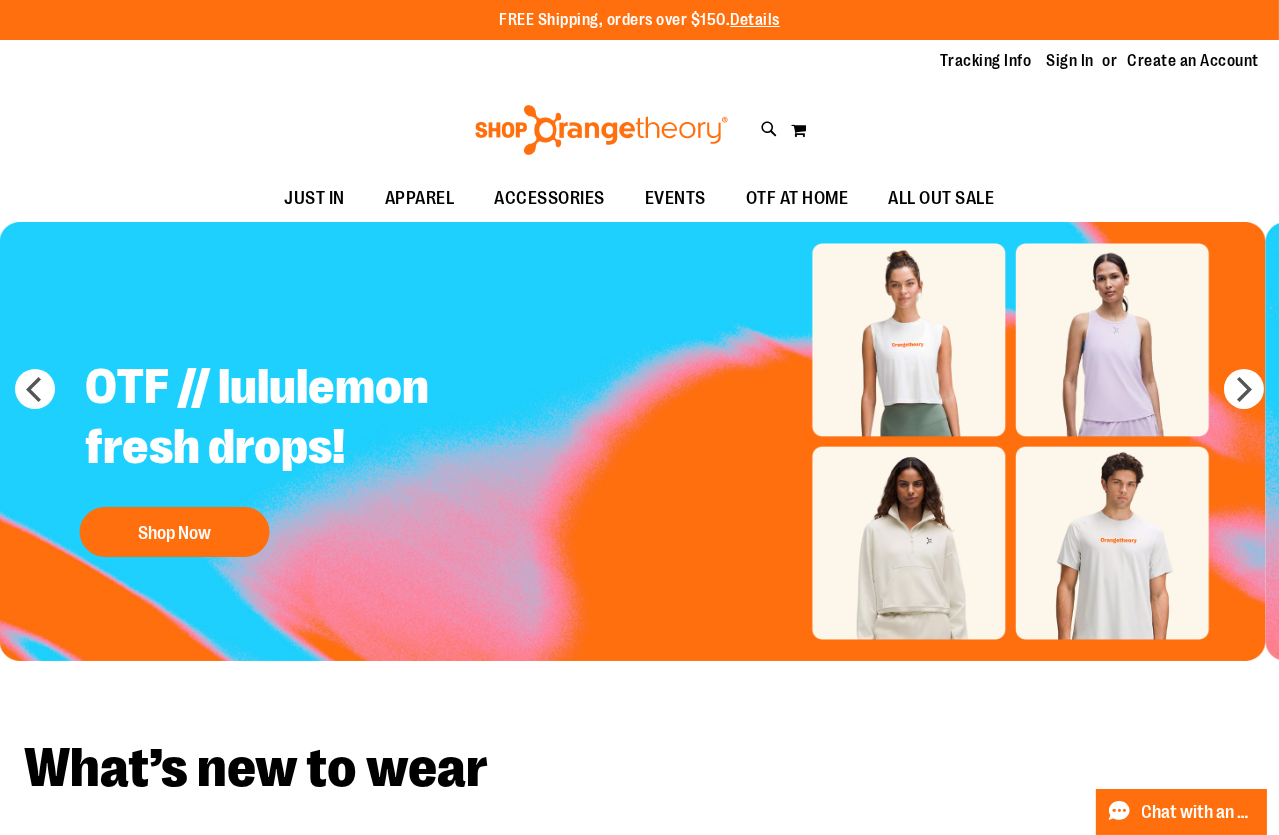 click on "Search" at bounding box center (639, 113) 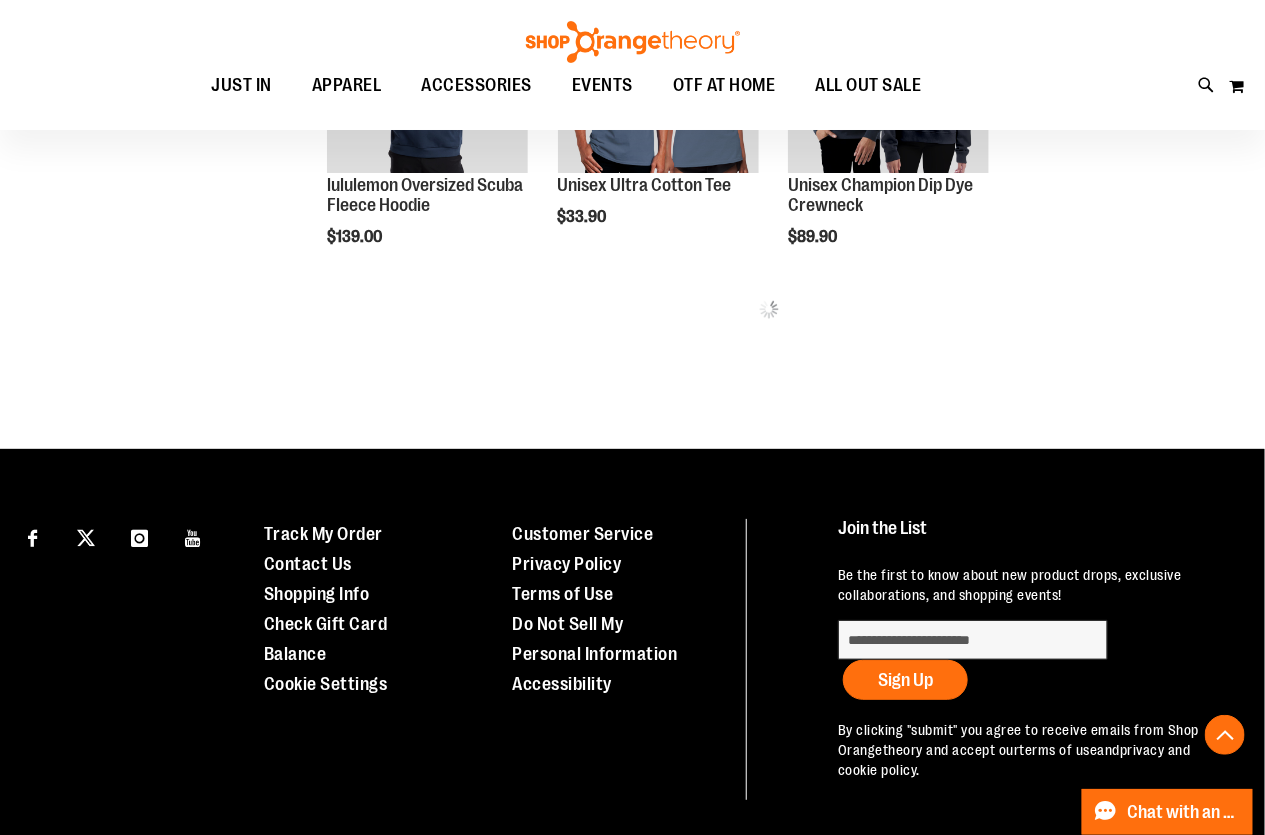 scroll, scrollTop: 2323, scrollLeft: 0, axis: vertical 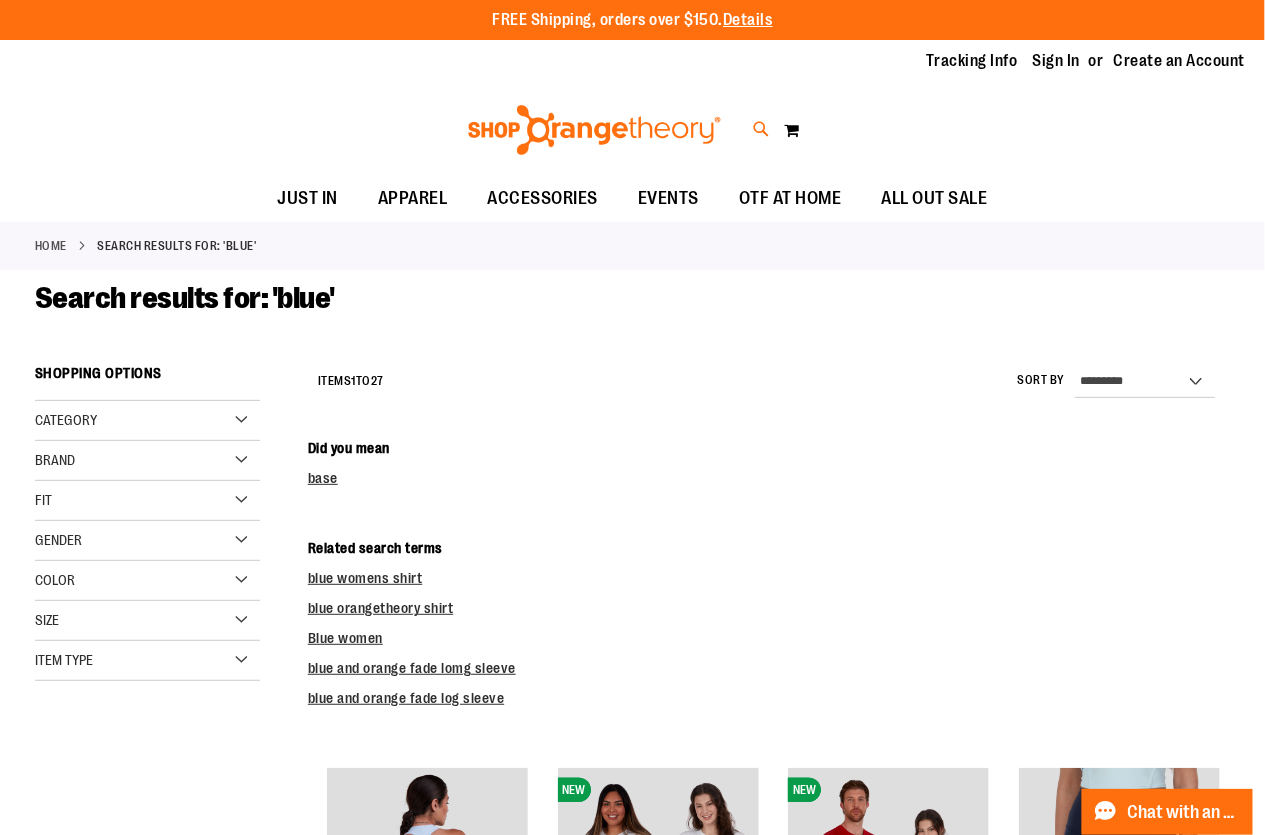 type on "**********" 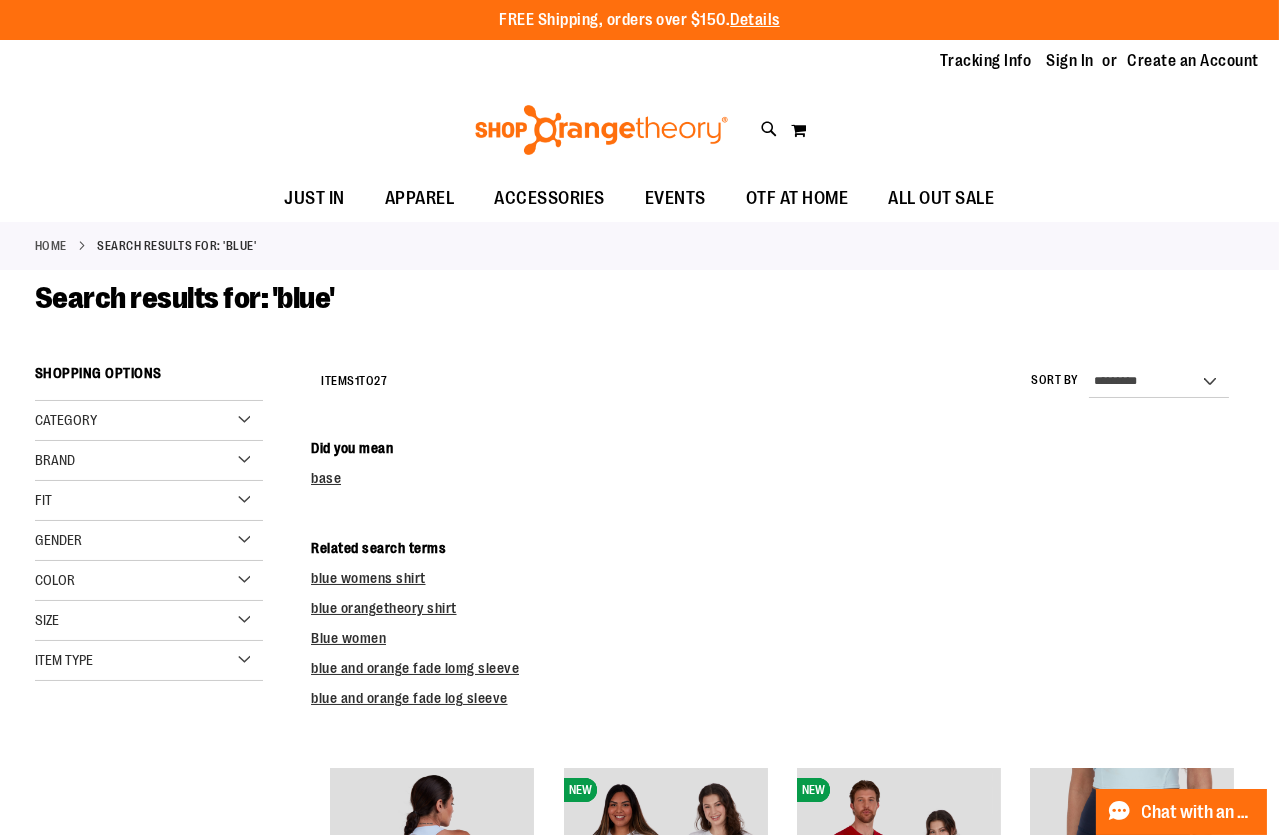 type on "*" 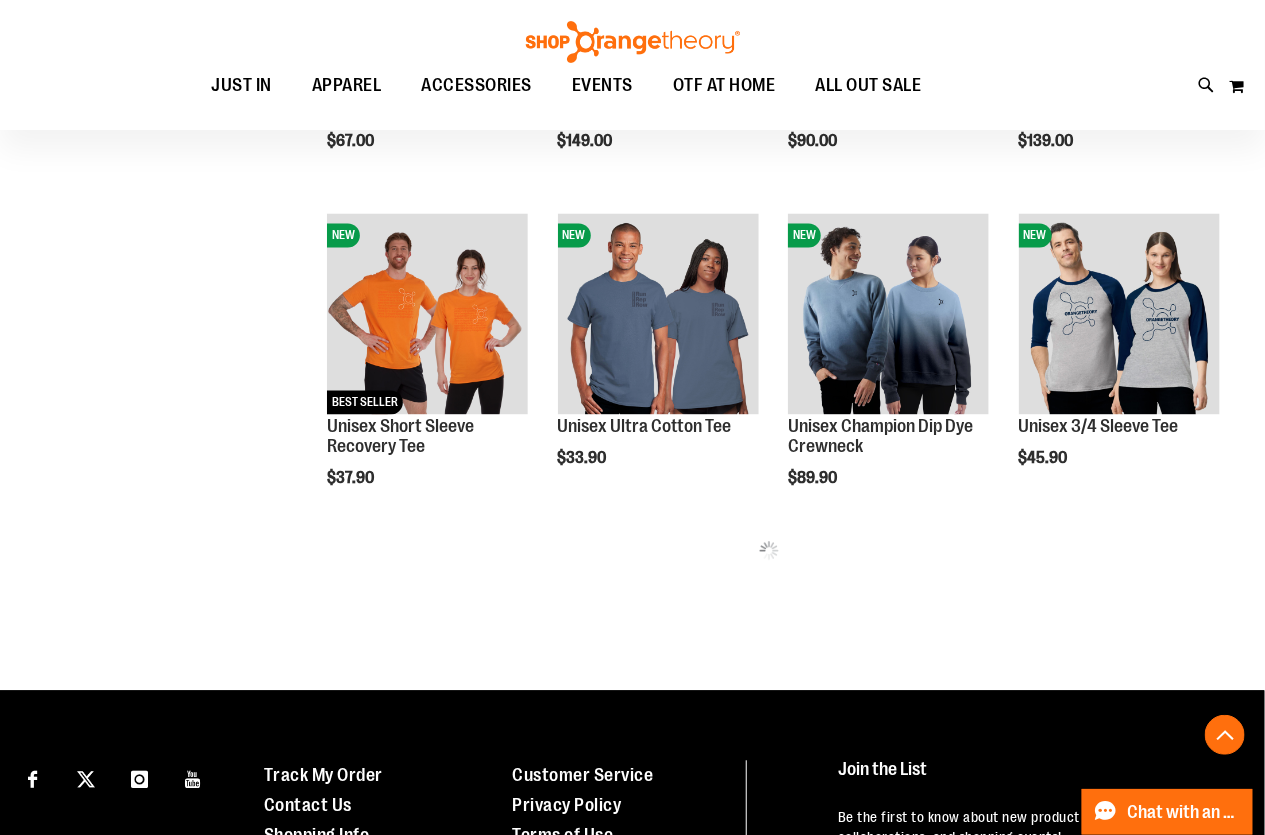 scroll, scrollTop: 4140, scrollLeft: 0, axis: vertical 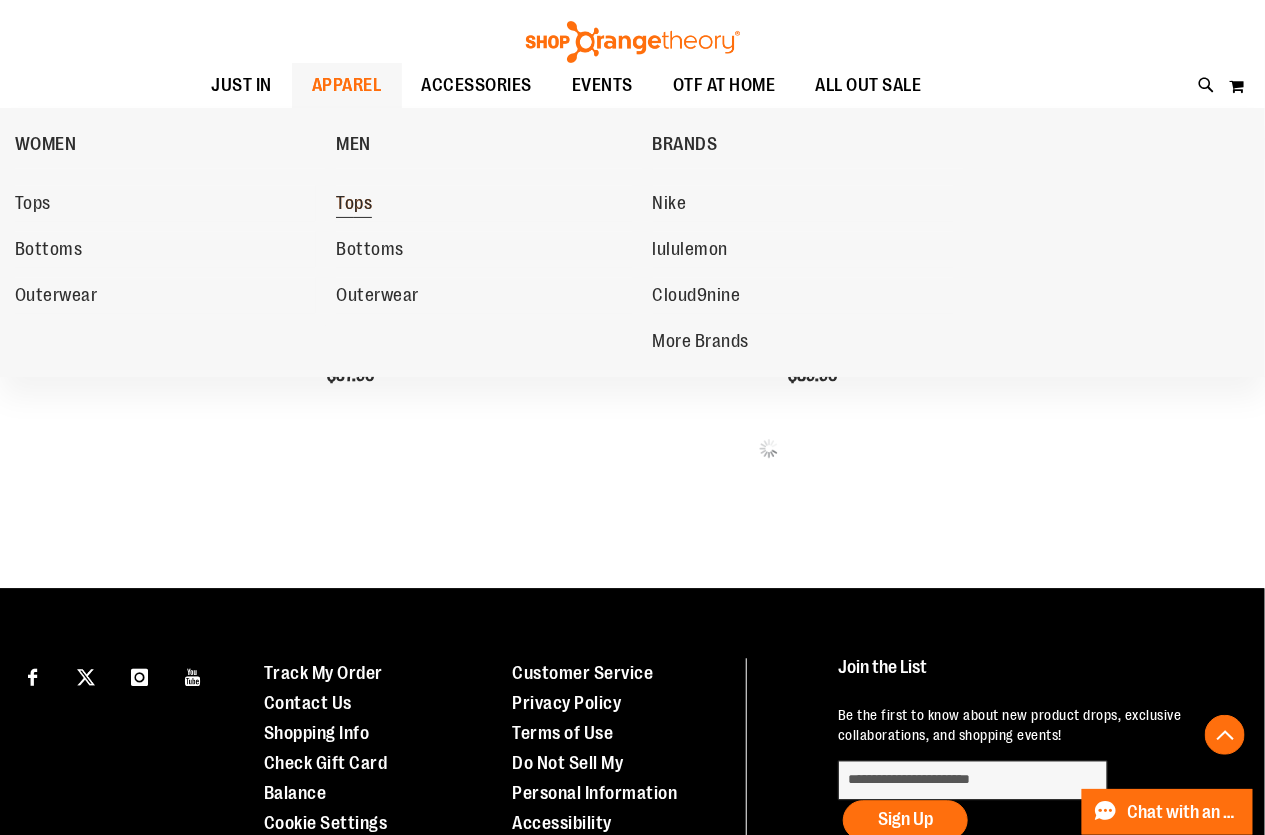 type on "**********" 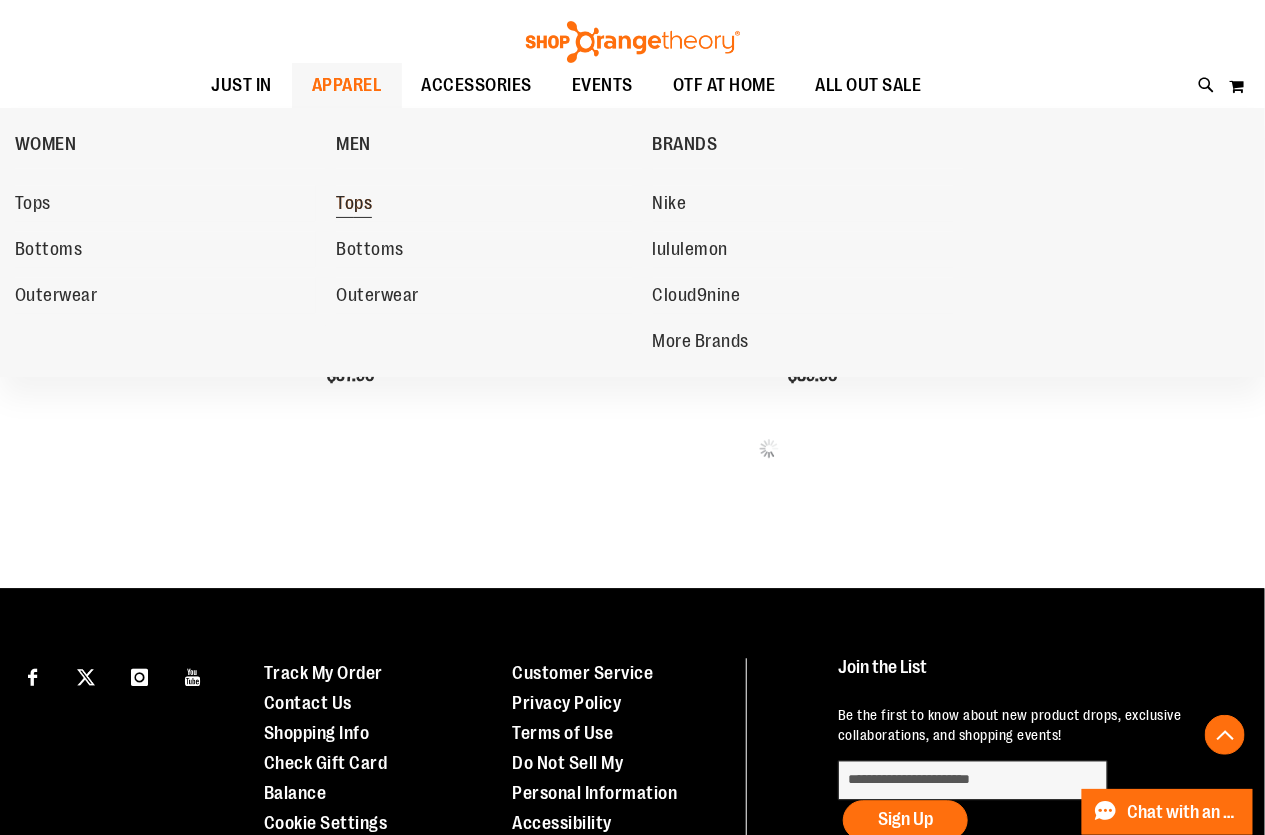 click on "Tops" at bounding box center (354, 205) 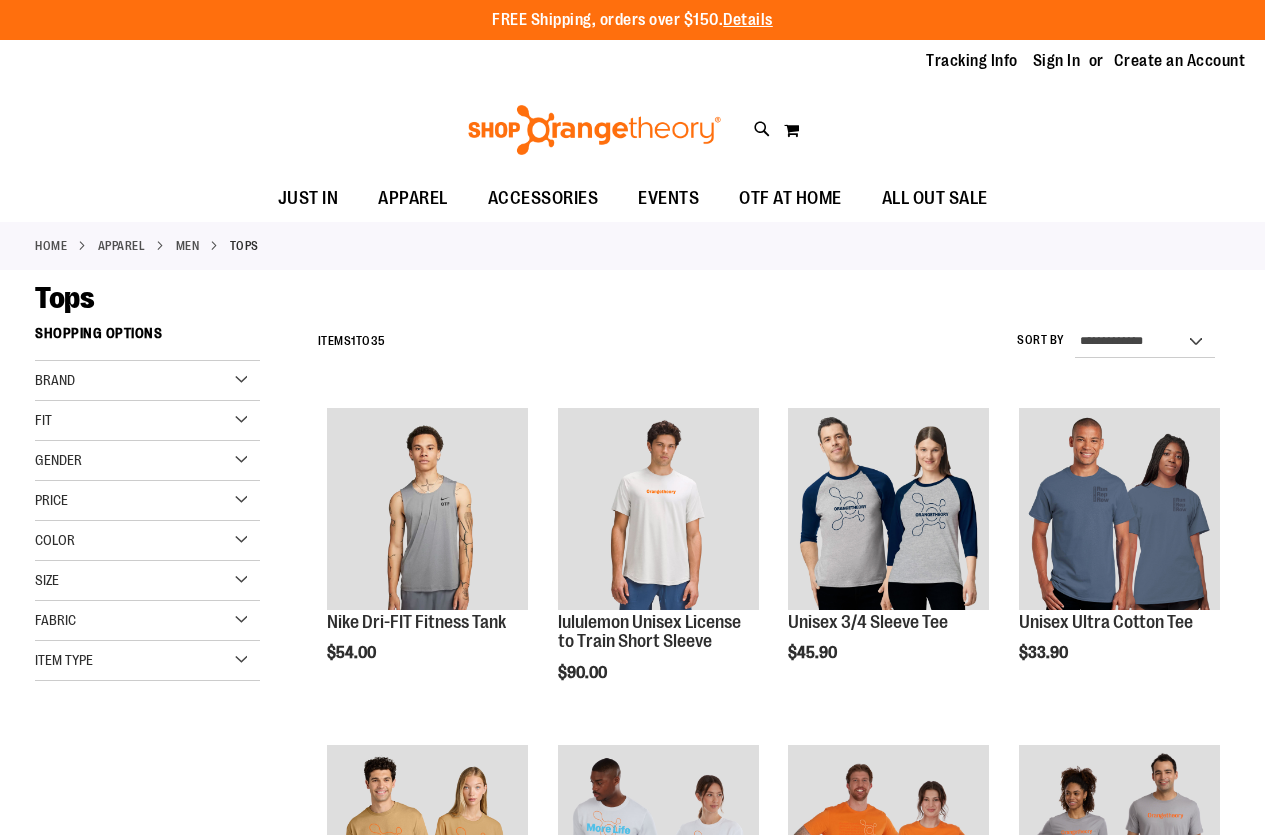 scroll, scrollTop: 0, scrollLeft: 0, axis: both 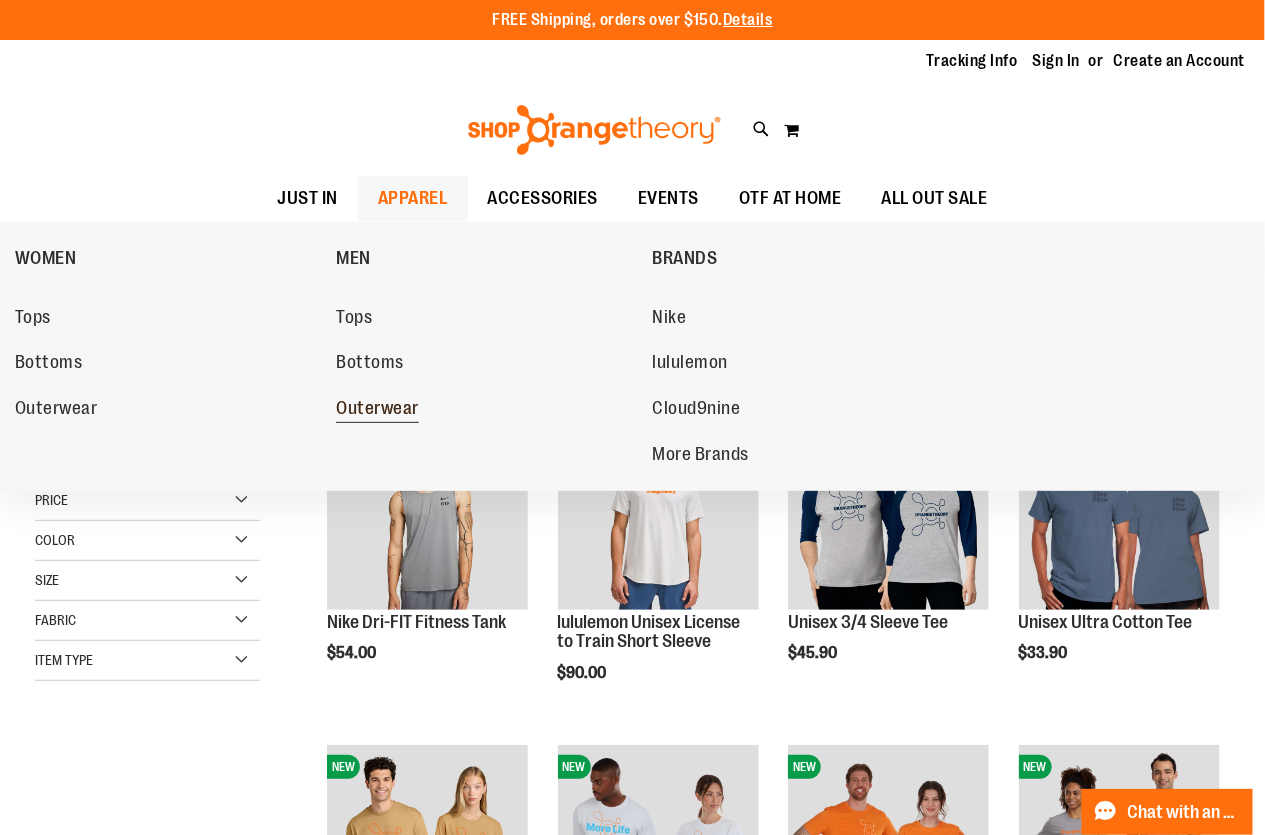 type on "**********" 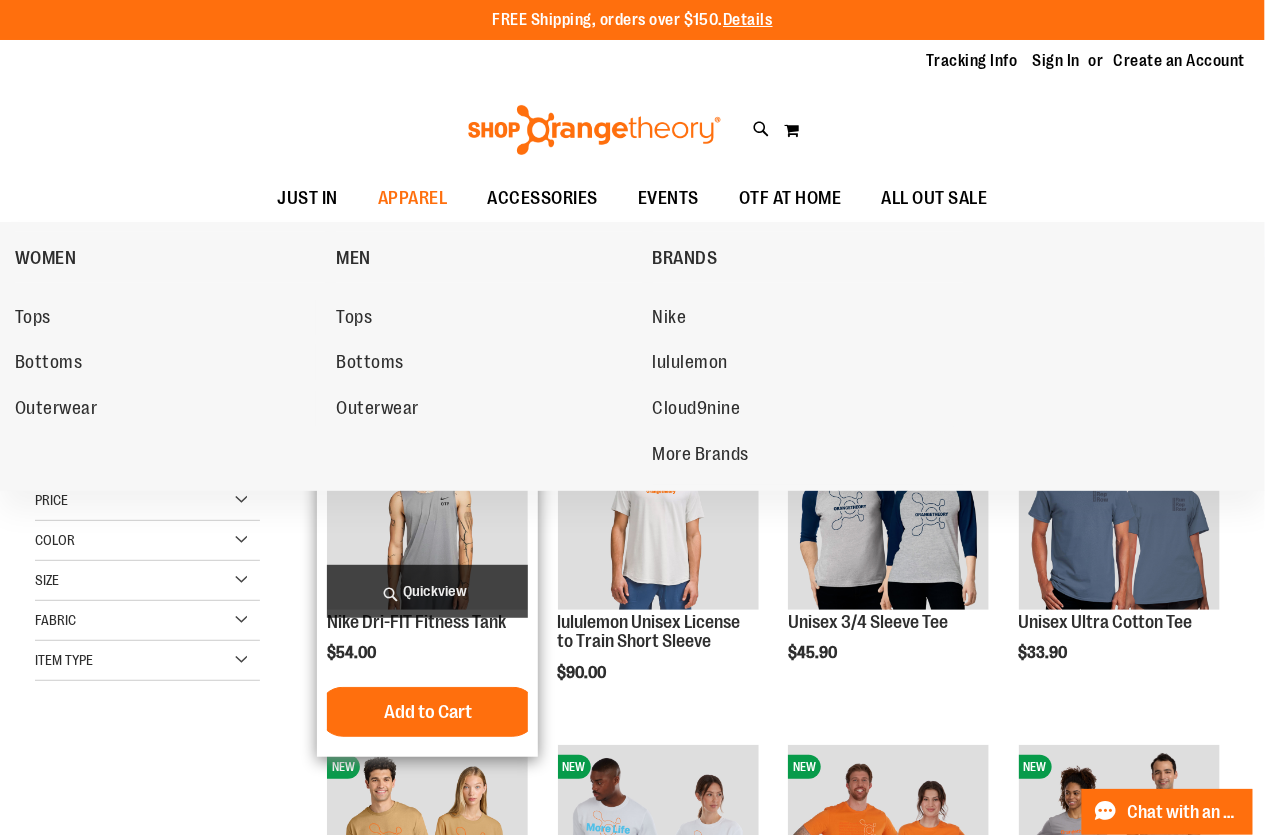 click on "Outerwear" at bounding box center [377, 410] 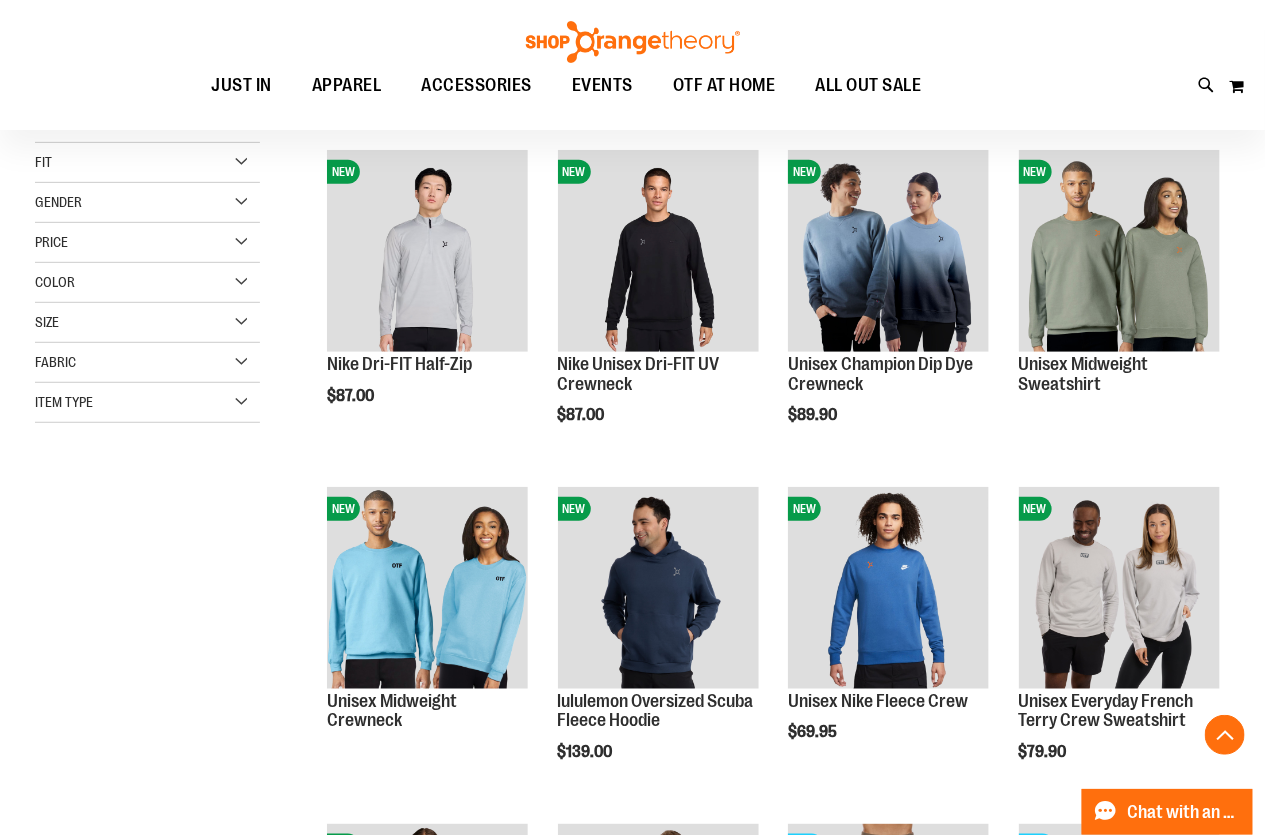 scroll, scrollTop: 362, scrollLeft: 0, axis: vertical 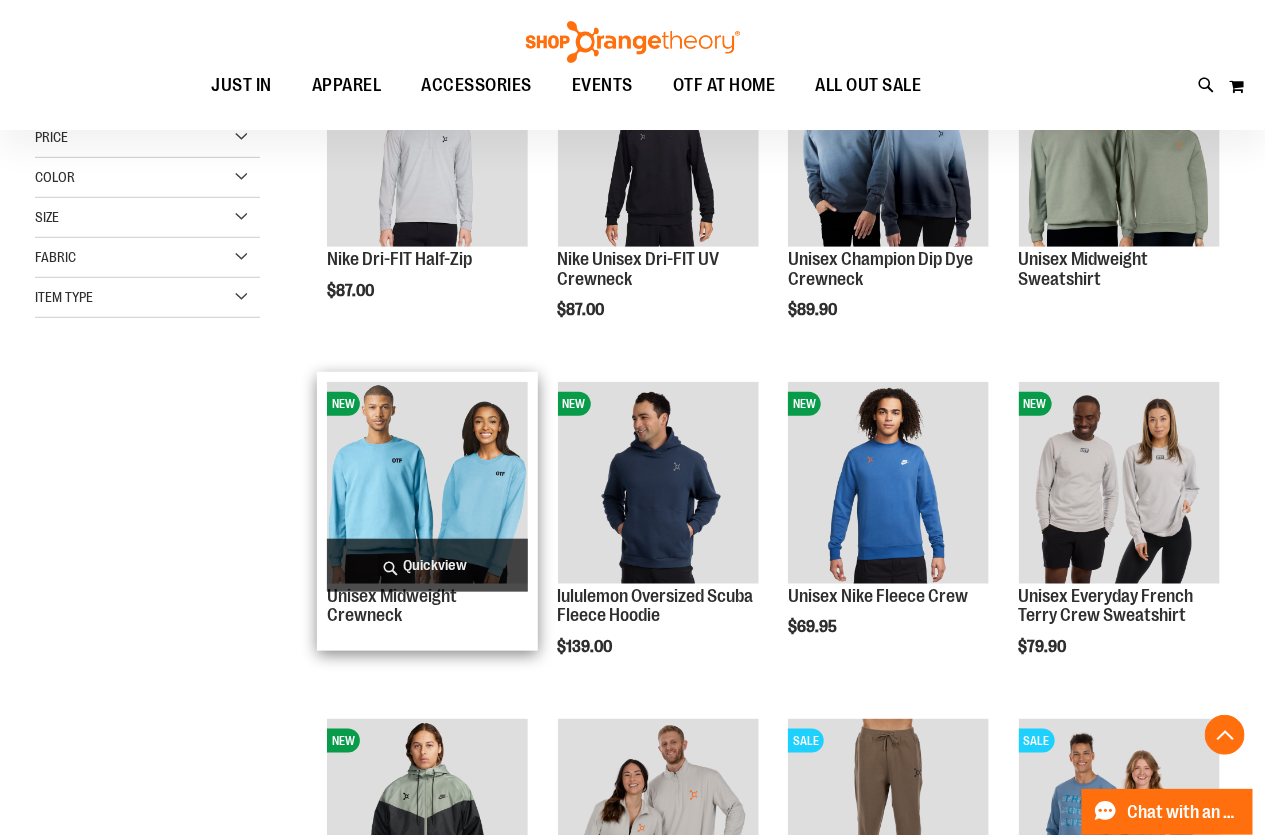 type on "**********" 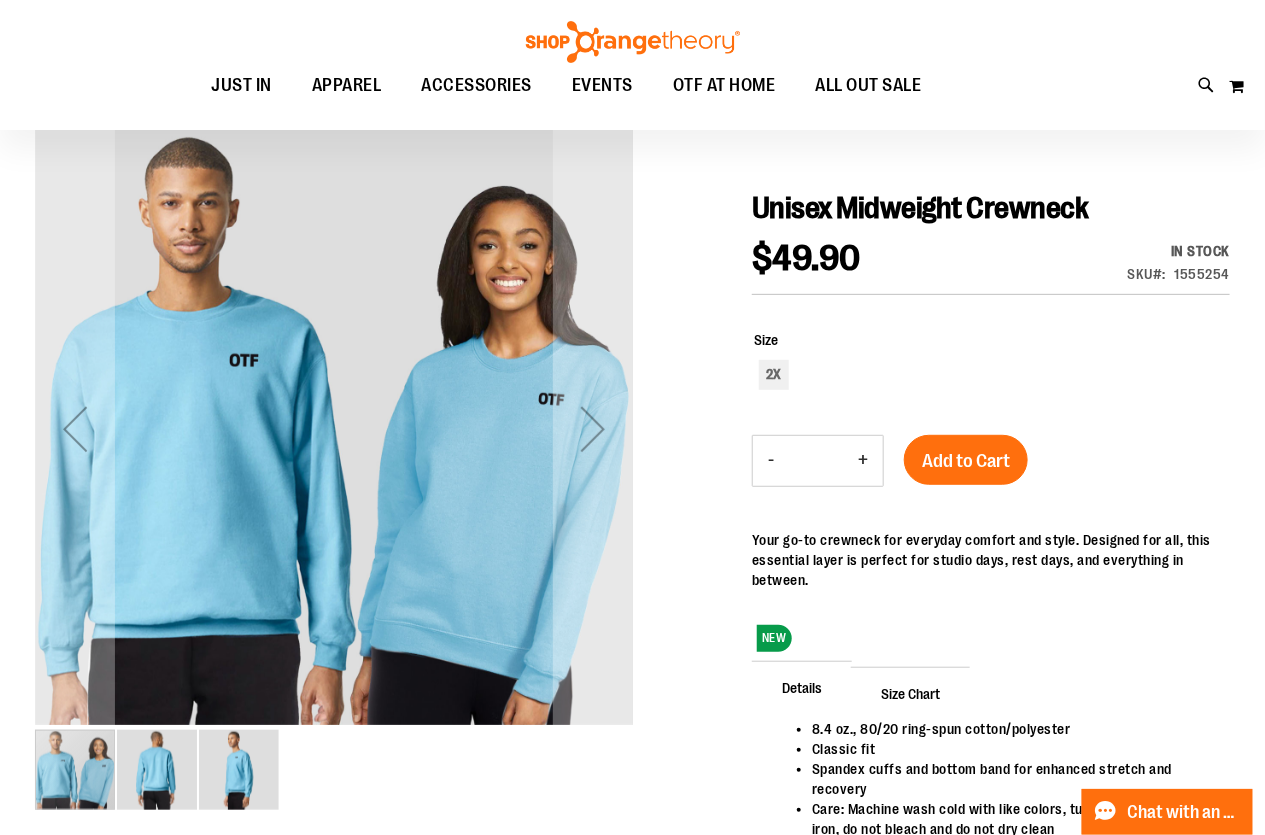 scroll, scrollTop: 90, scrollLeft: 0, axis: vertical 